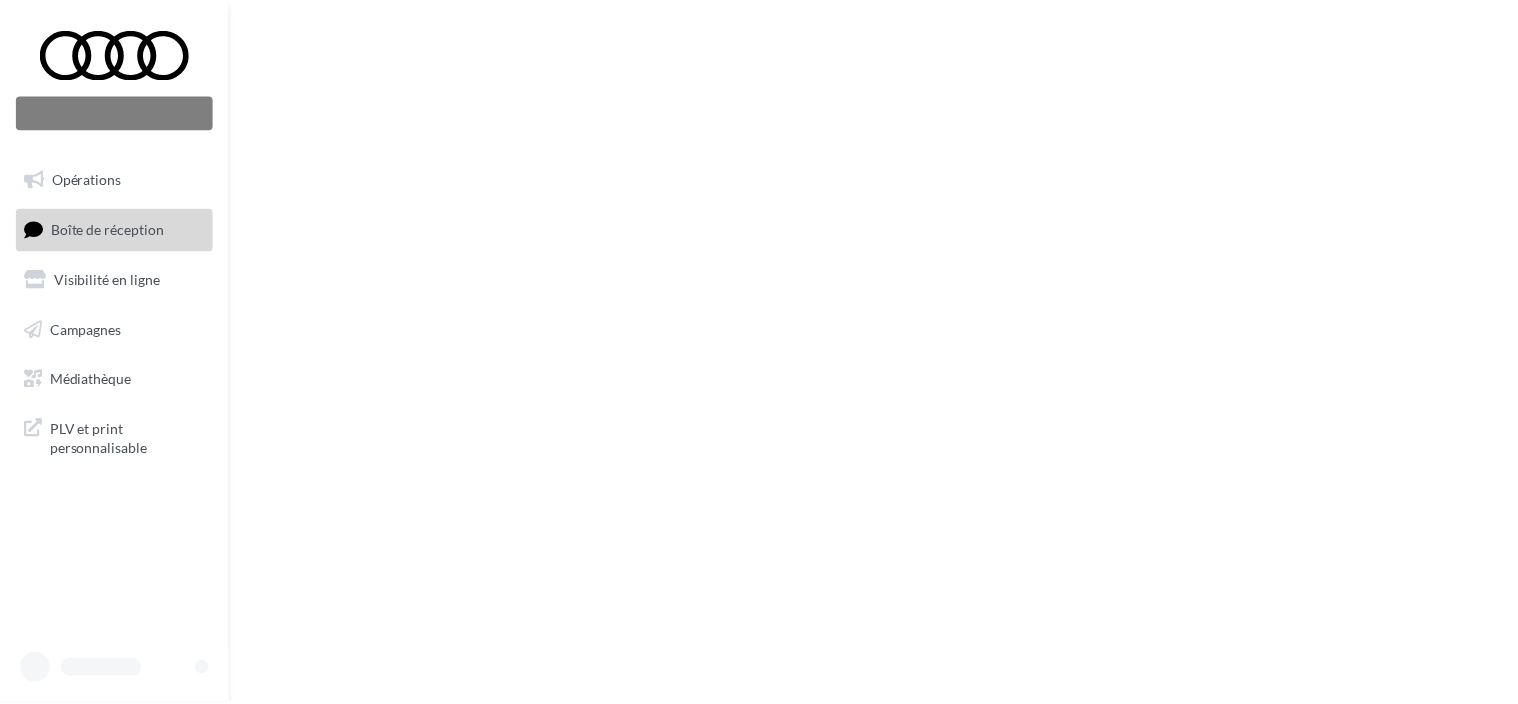 scroll, scrollTop: 0, scrollLeft: 0, axis: both 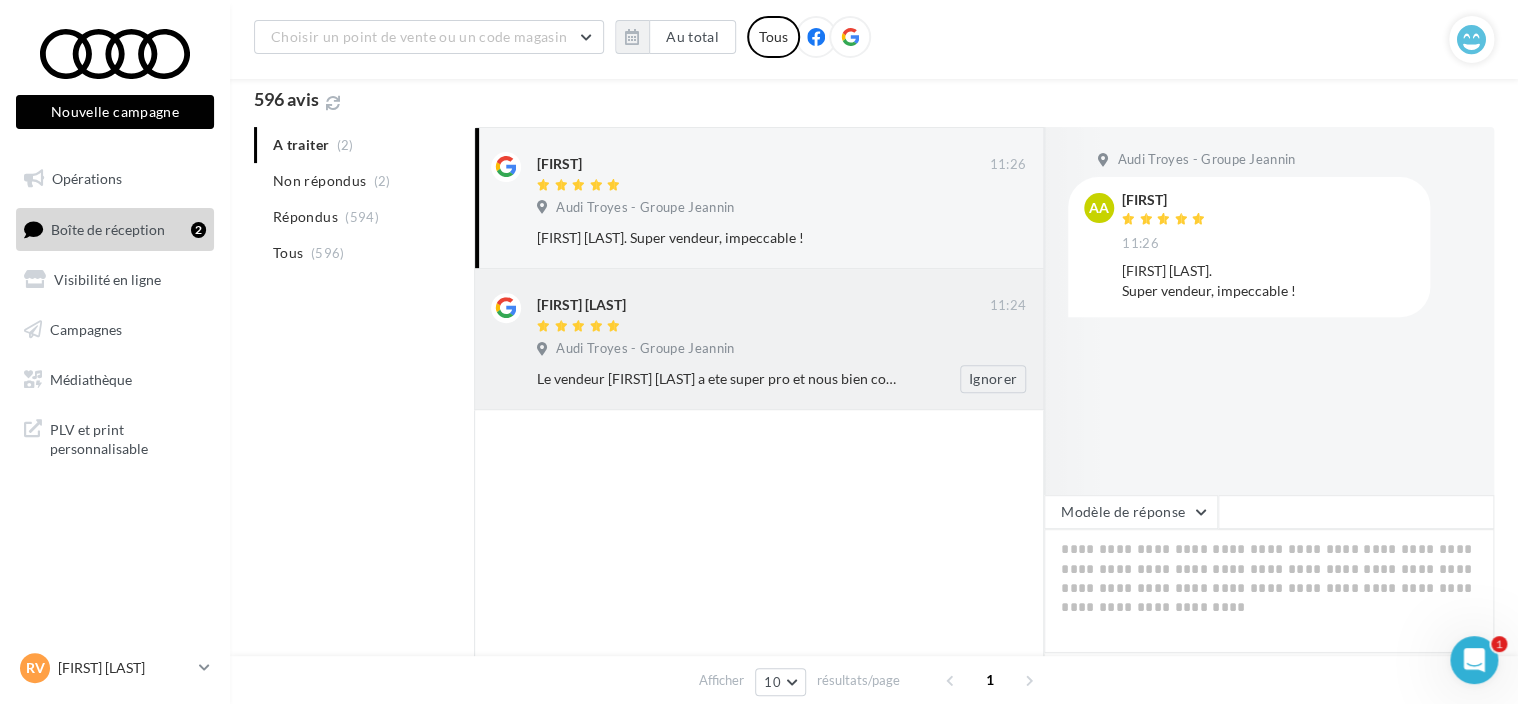 click on "[FIRST] [LAST]
[TIME]
Audi Troyes - Groupe Jeannin
Le vendeur [FIRST] [LAST] a ete super pro et nous bien conseillé
Ignorer" at bounding box center (781, 343) 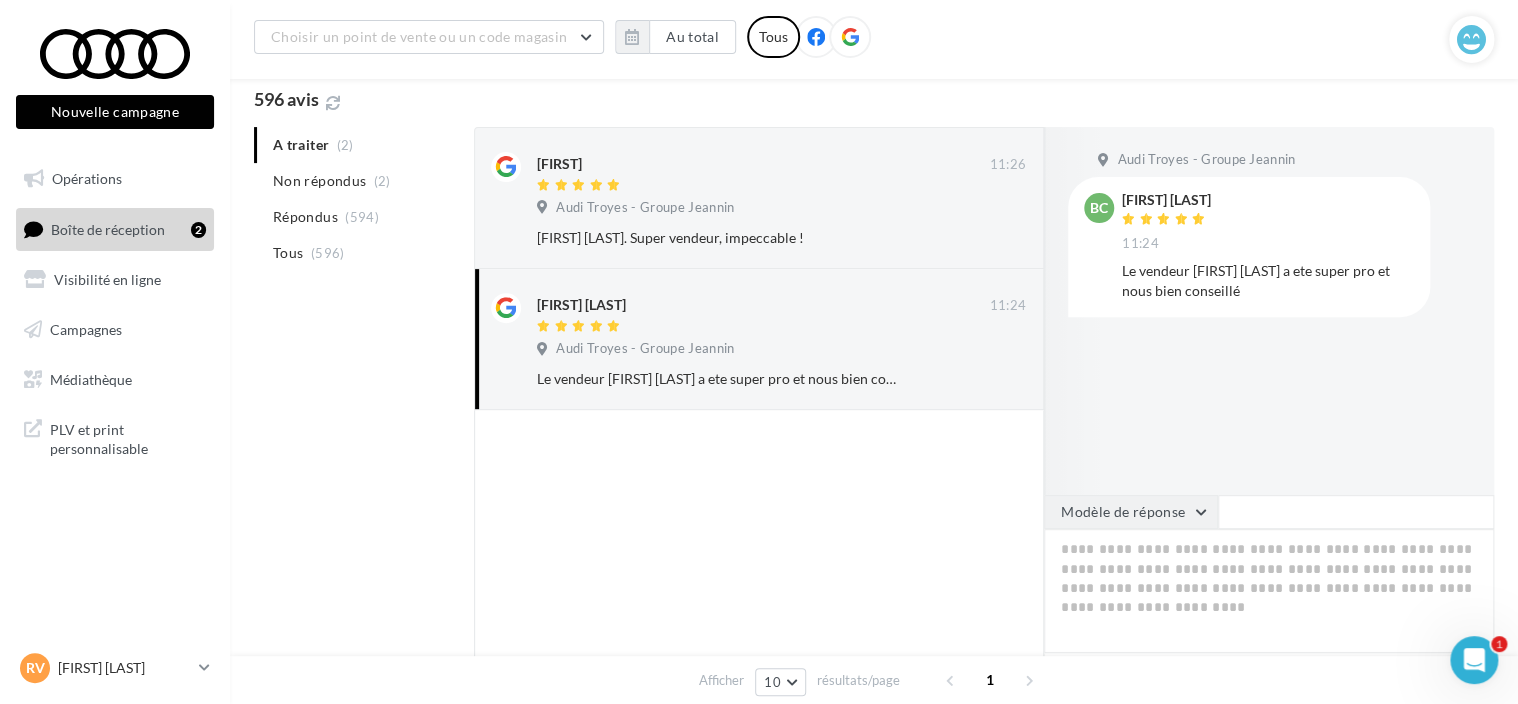 click on "Modèle de réponse" at bounding box center [1131, 512] 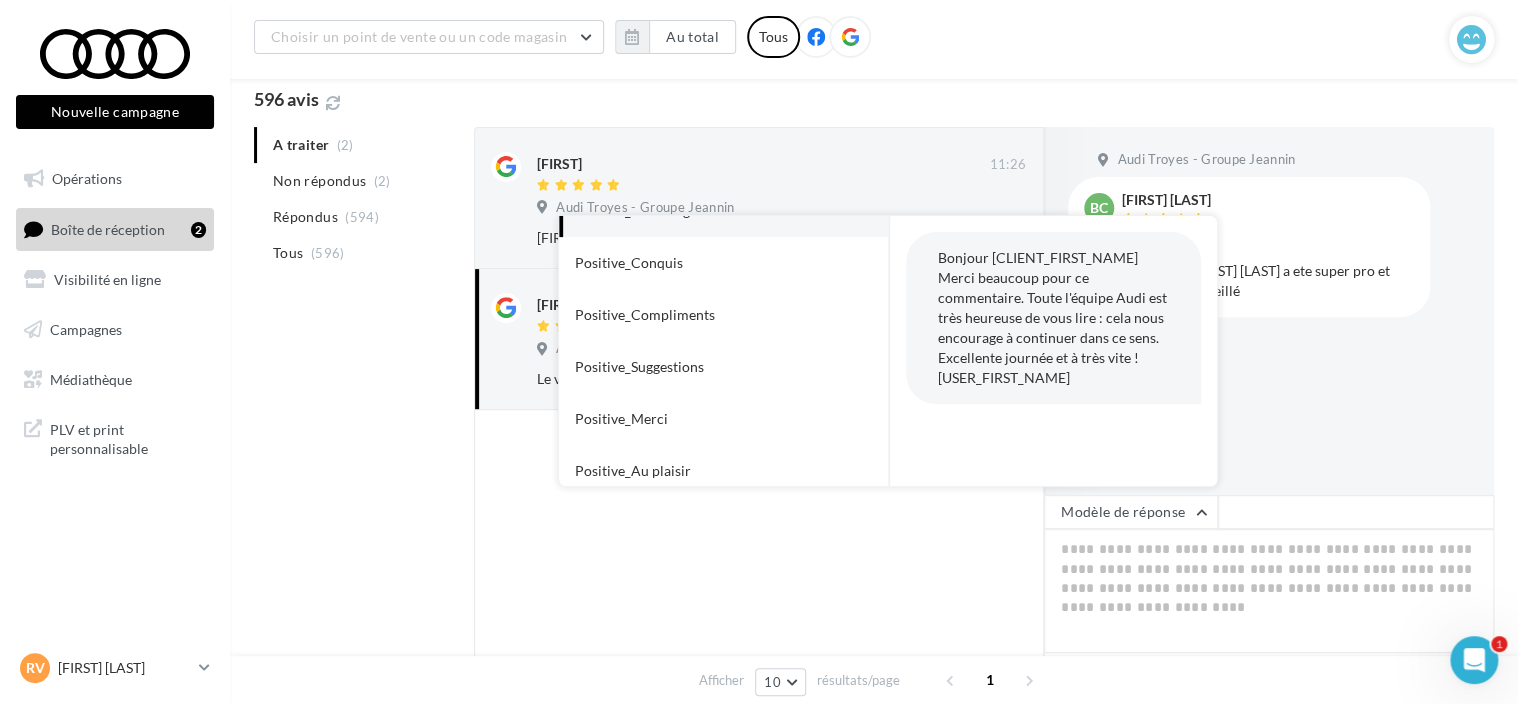 scroll, scrollTop: 200, scrollLeft: 0, axis: vertical 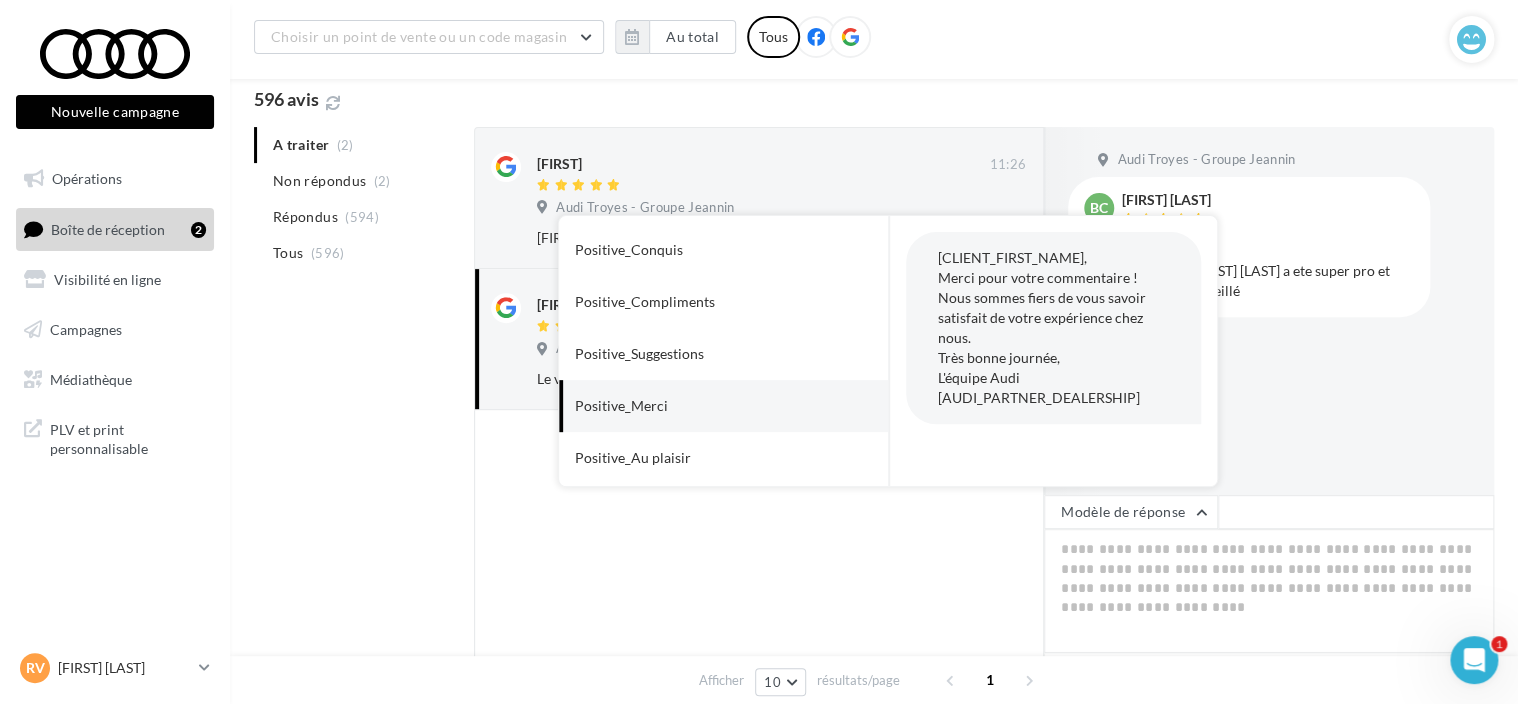 click on "Positive_Merci" at bounding box center (621, 406) 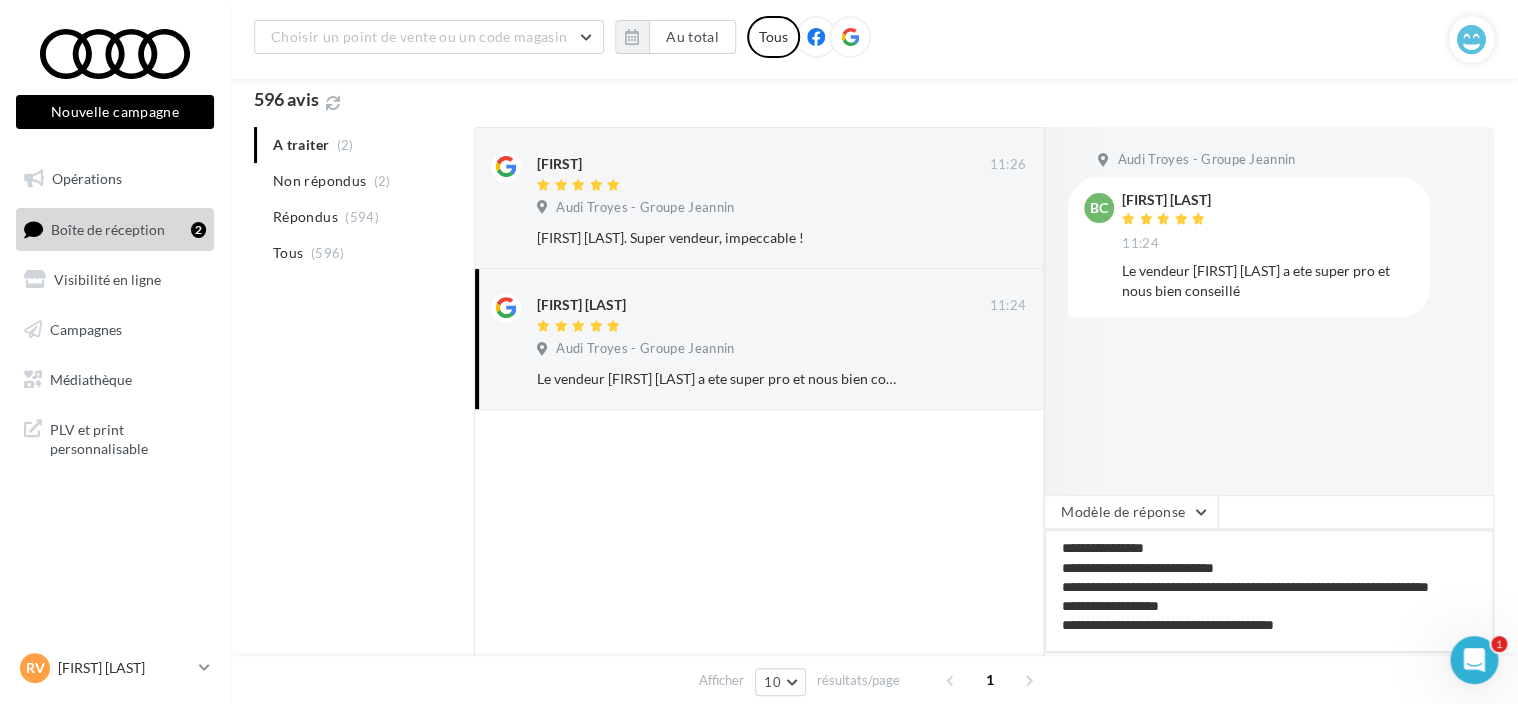 drag, startPoint x: 1161, startPoint y: 546, endPoint x: 1011, endPoint y: 544, distance: 150.01334 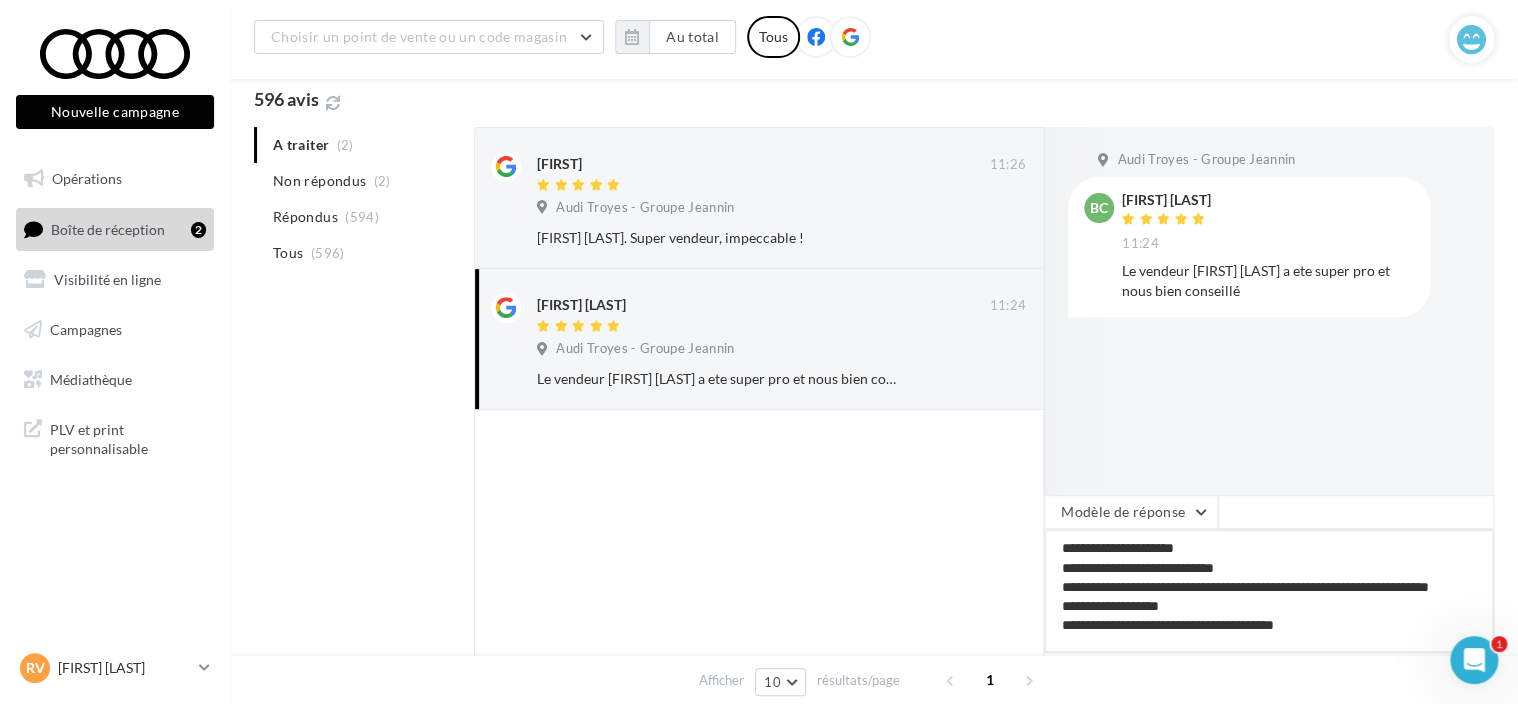scroll, scrollTop: 10, scrollLeft: 0, axis: vertical 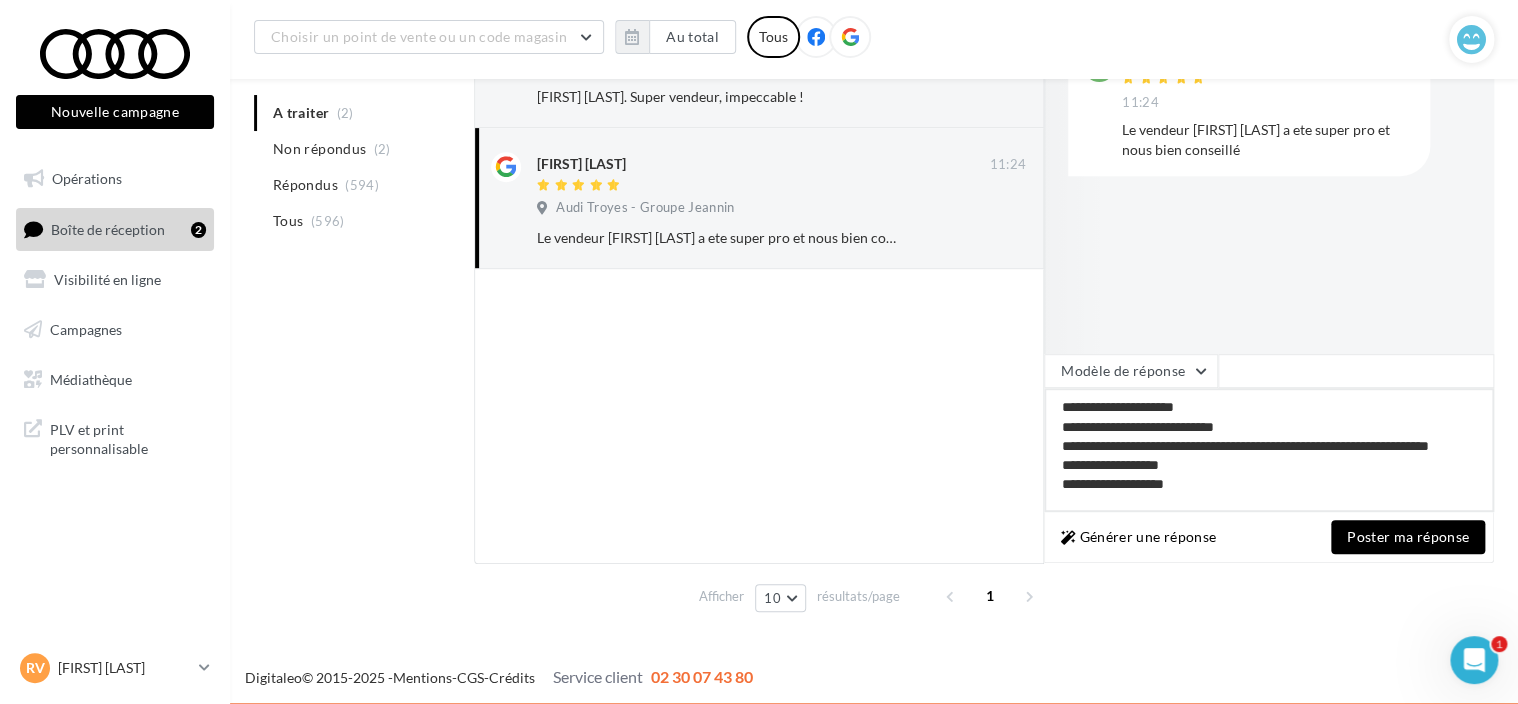 type on "**********" 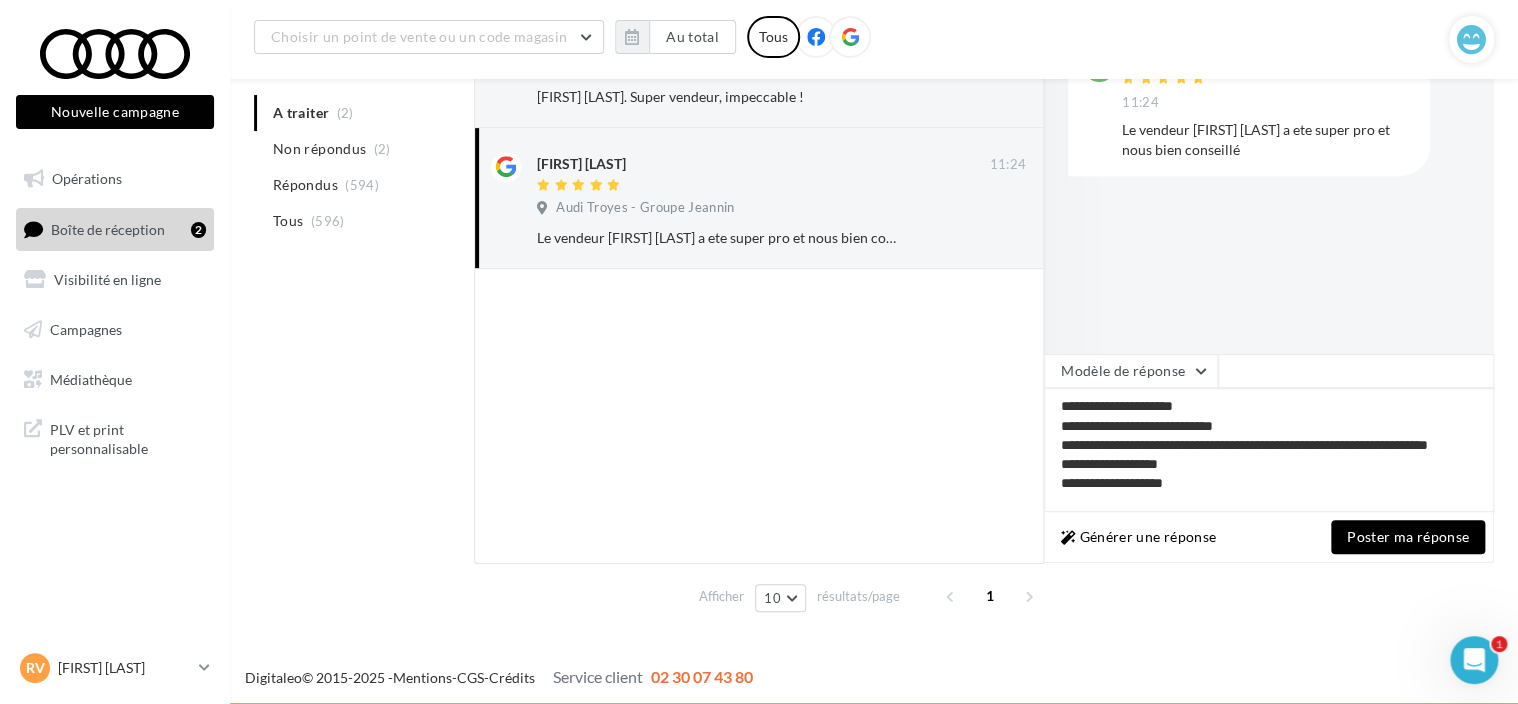 click on "Poster ma réponse" at bounding box center [1408, 537] 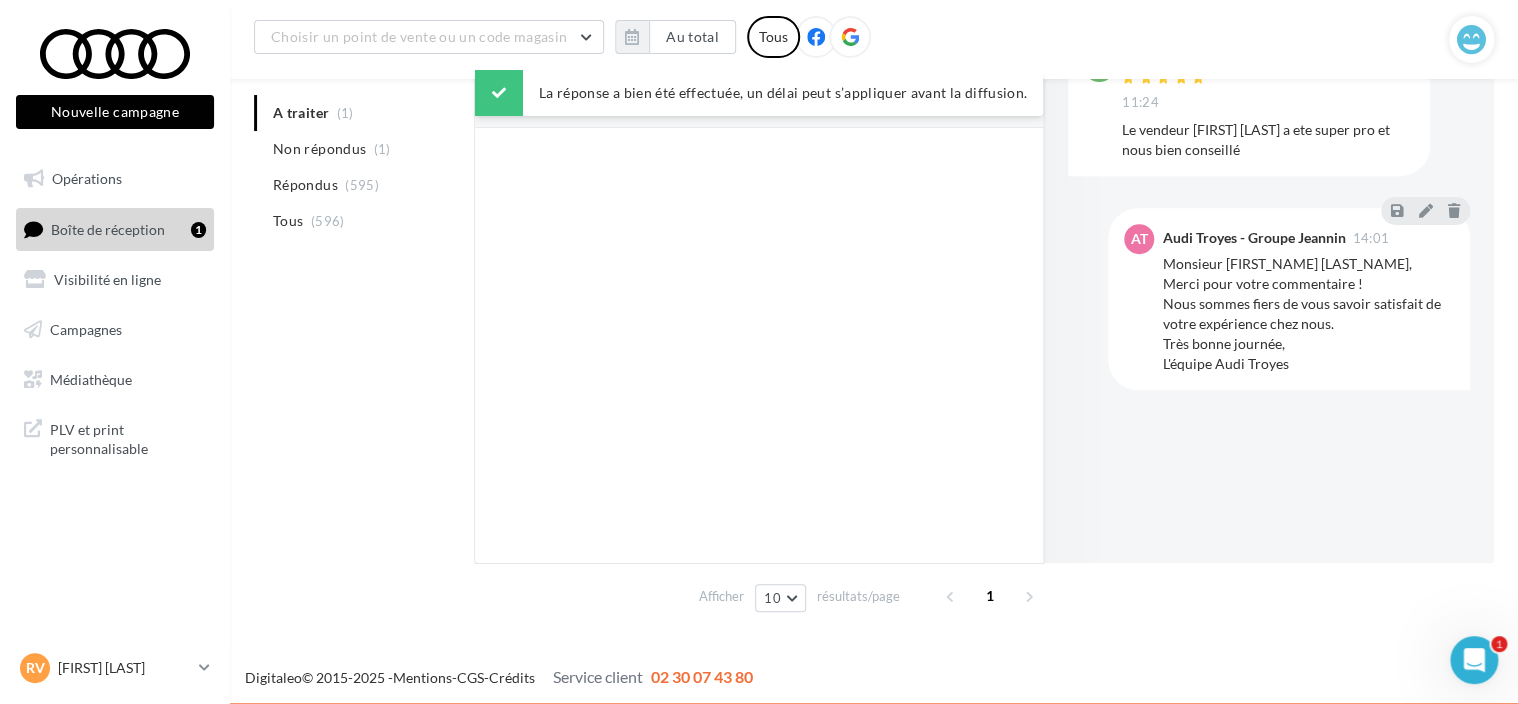 scroll, scrollTop: 141, scrollLeft: 0, axis: vertical 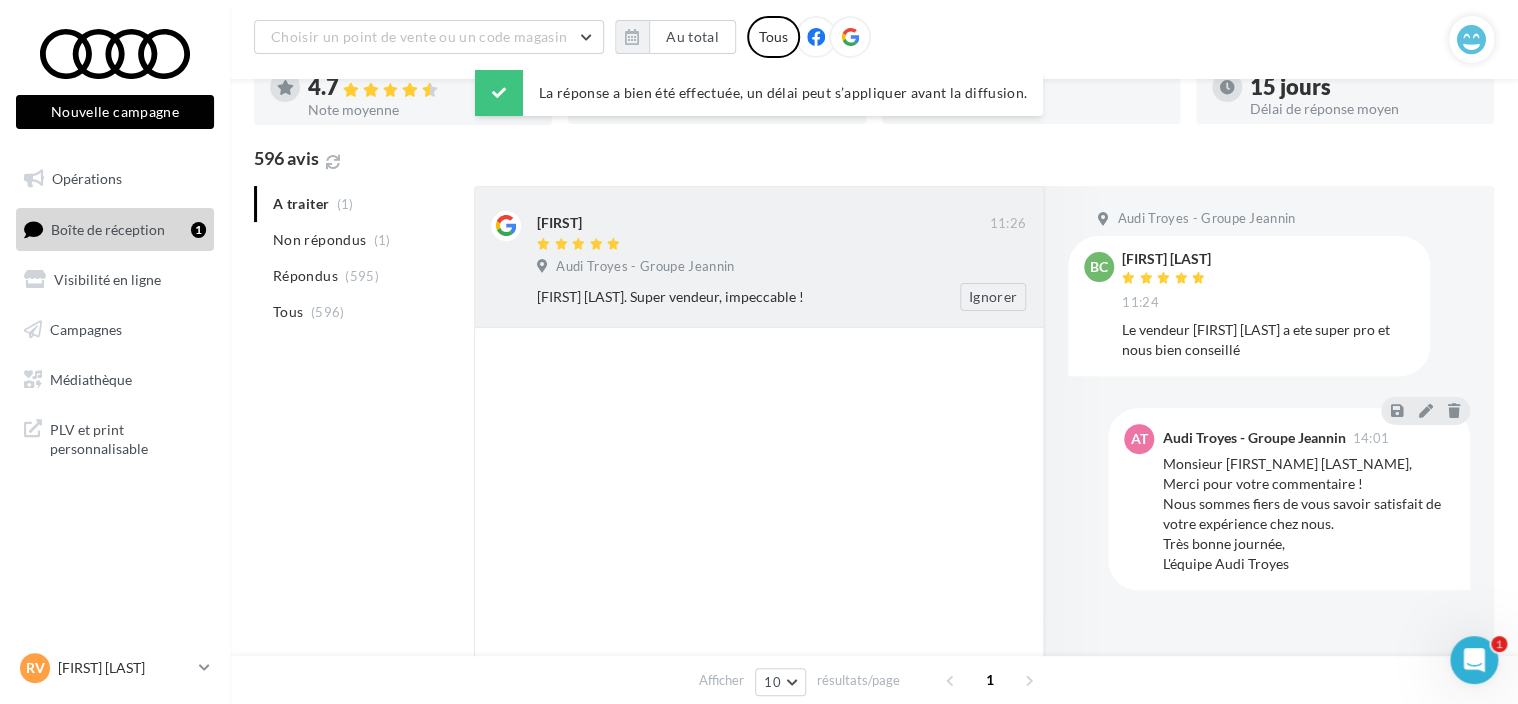 click on "[FIRST]" at bounding box center (763, 232) 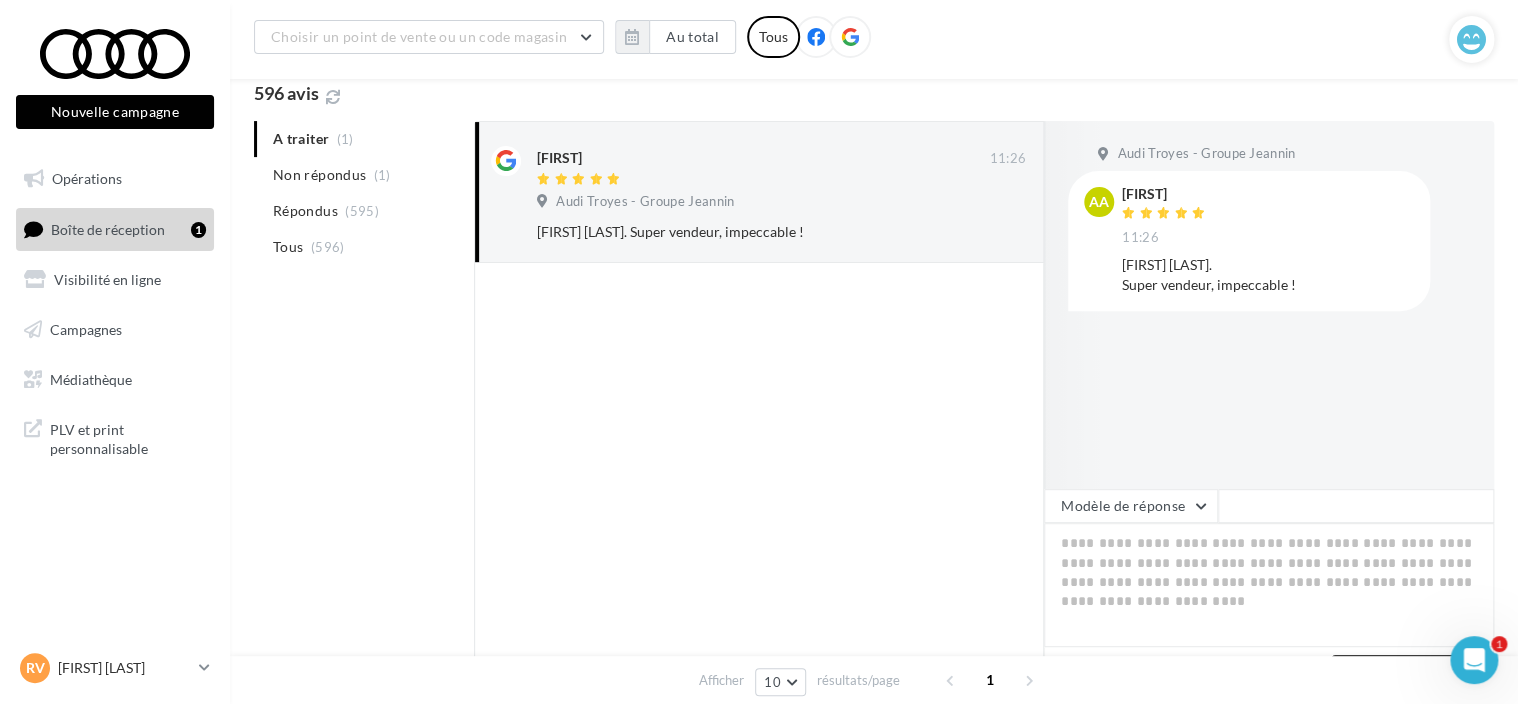 scroll, scrollTop: 241, scrollLeft: 0, axis: vertical 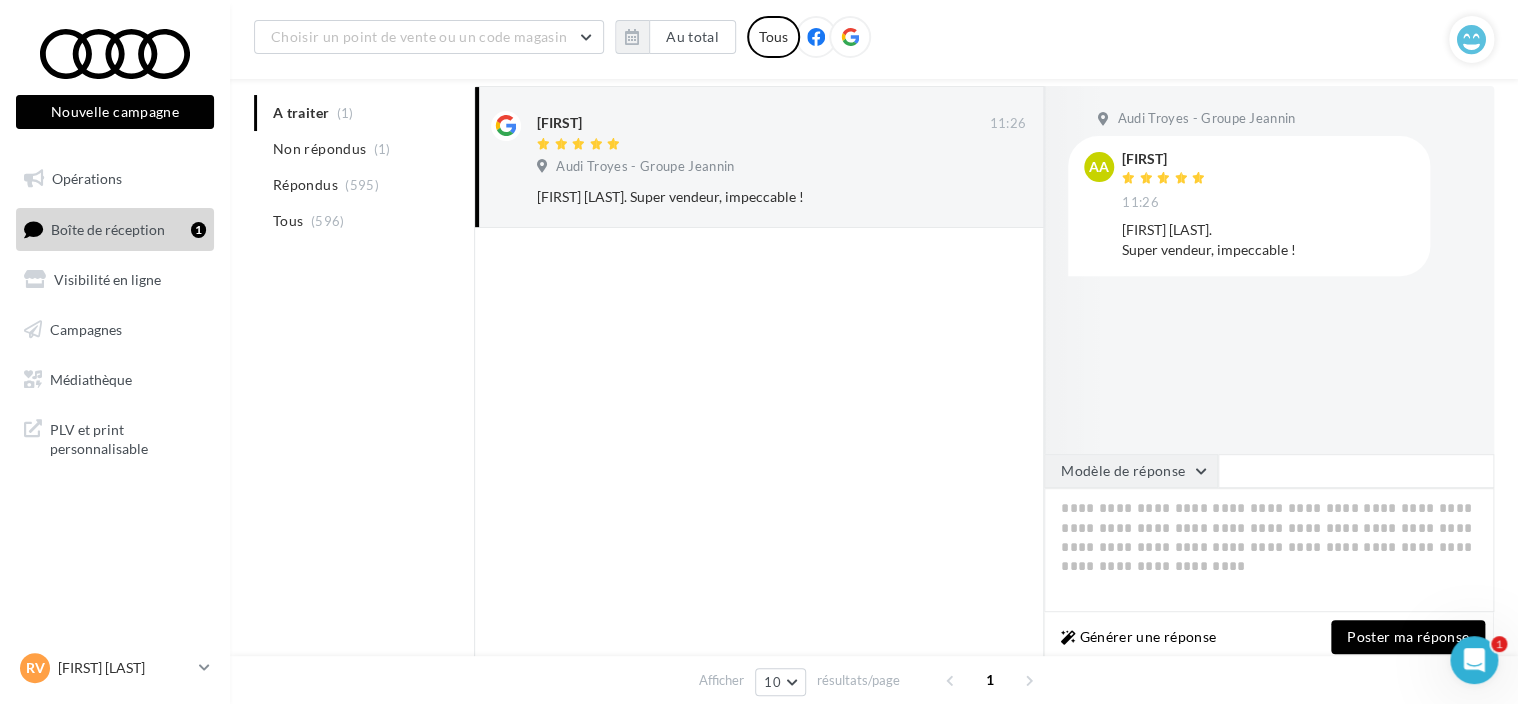click on "Modèle de réponse" at bounding box center [1131, 471] 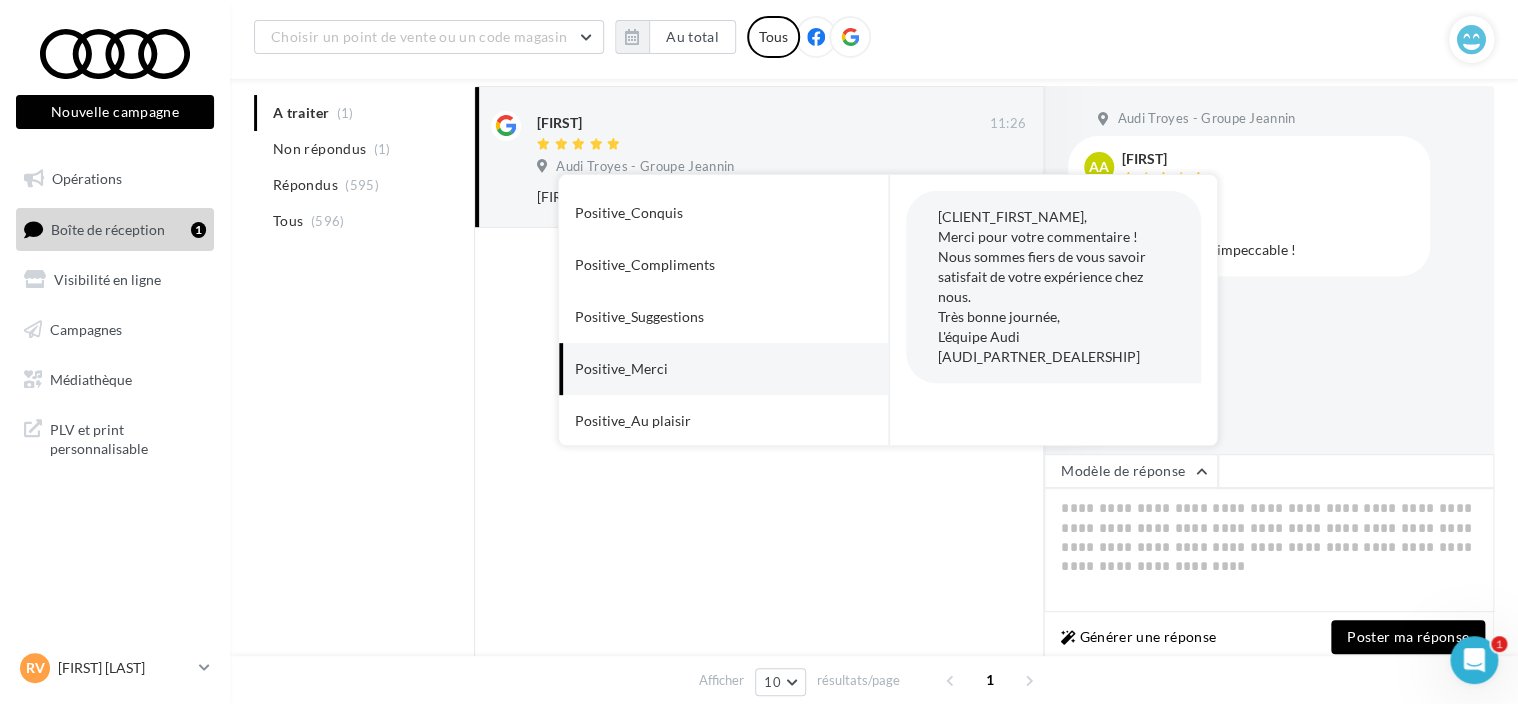 scroll, scrollTop: 200, scrollLeft: 0, axis: vertical 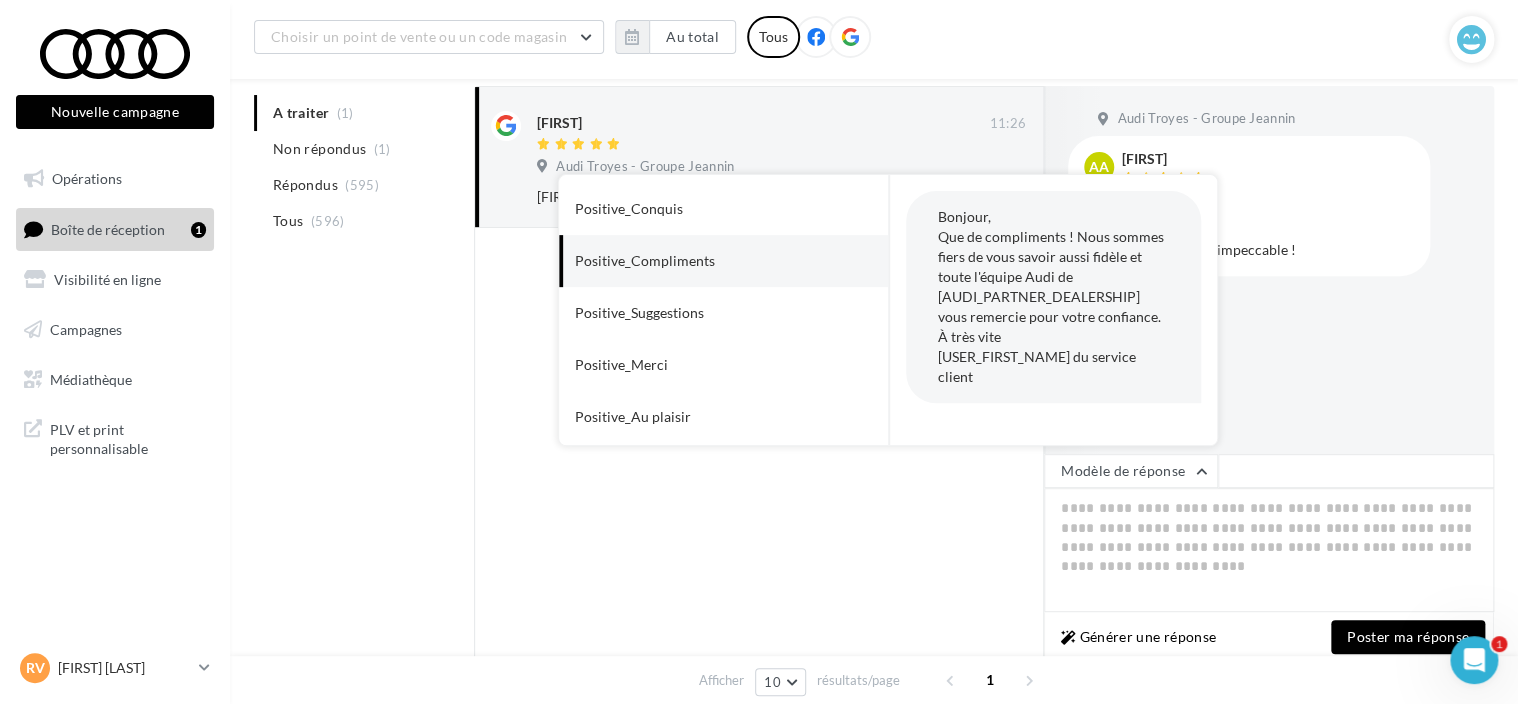 click on "Positive_Compliments" at bounding box center [645, 261] 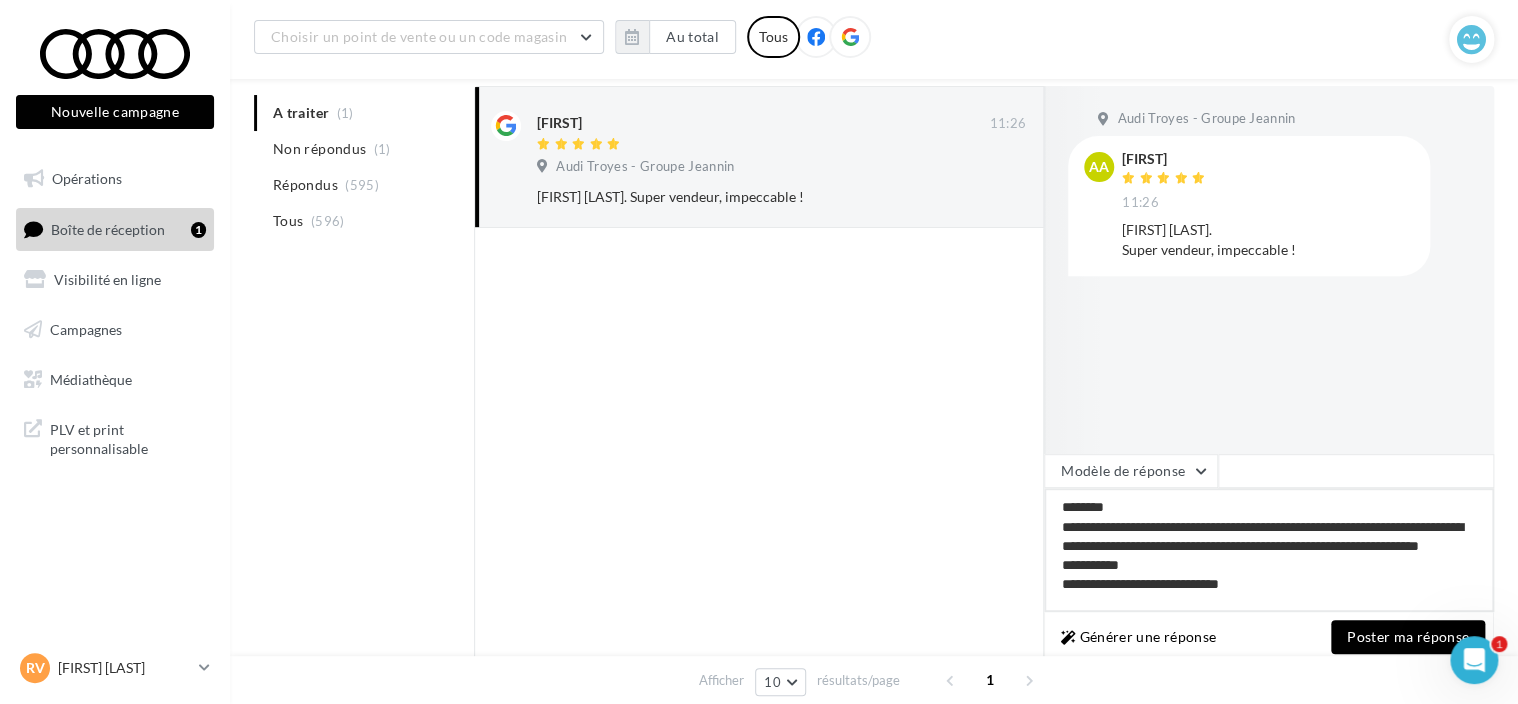 drag, startPoint x: 1384, startPoint y: 544, endPoint x: 1232, endPoint y: 546, distance: 152.01315 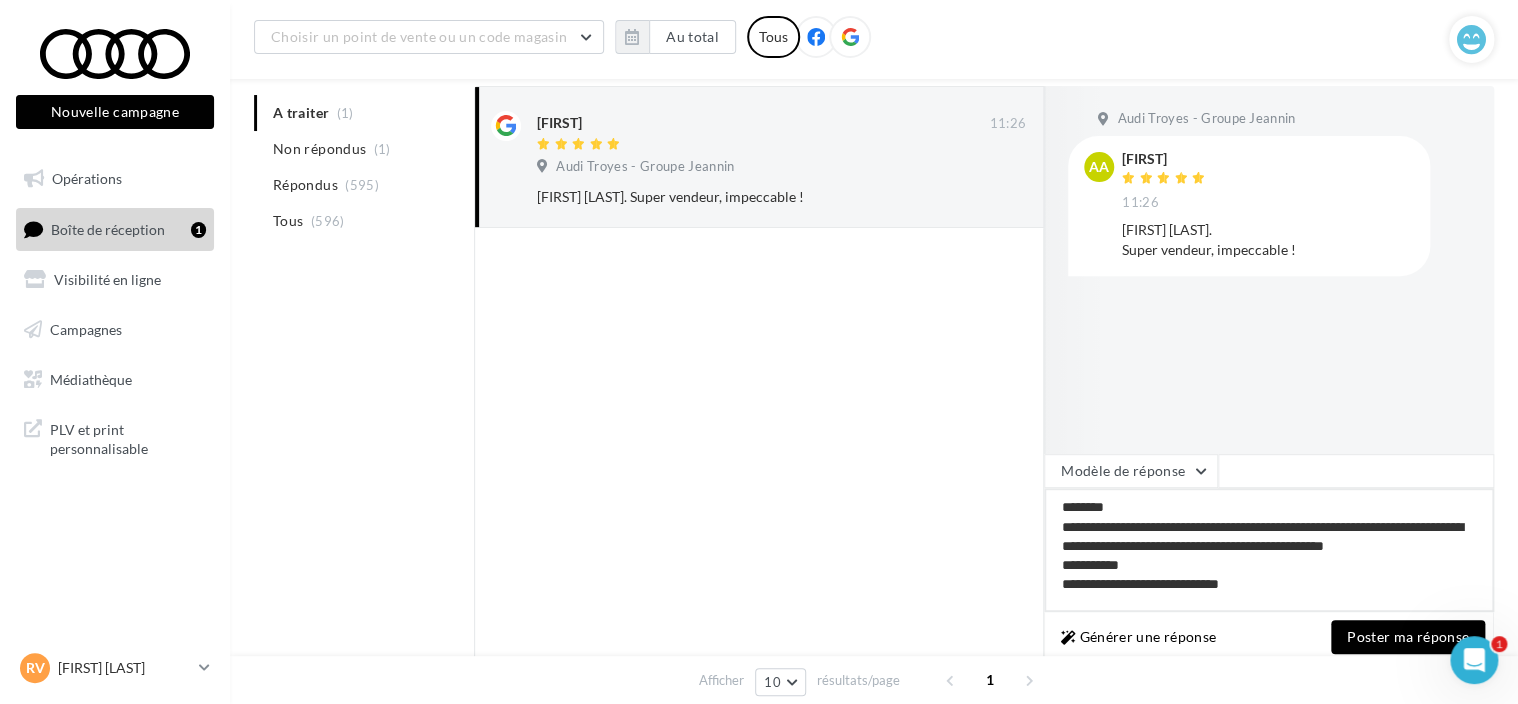 drag, startPoint x: 1284, startPoint y: 580, endPoint x: 964, endPoint y: 592, distance: 320.2249 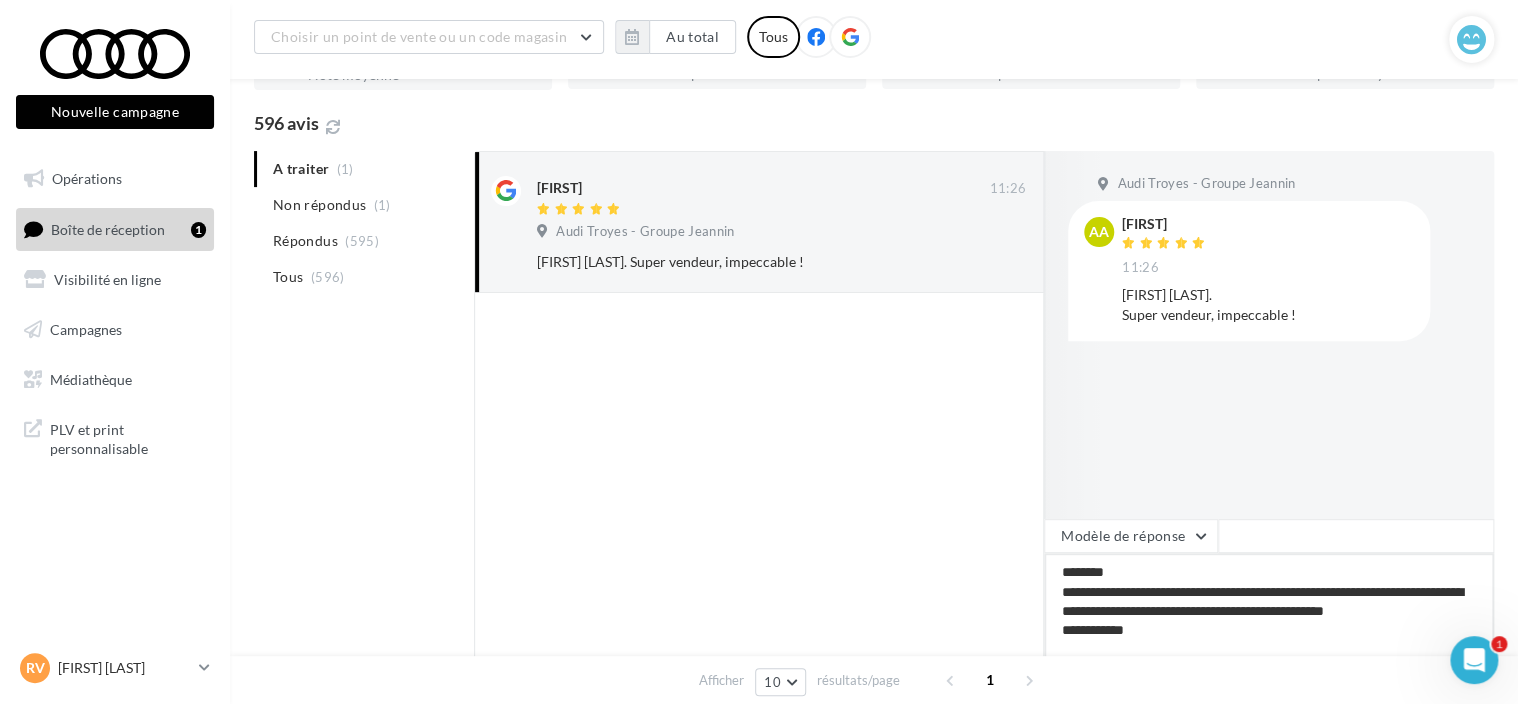 scroll, scrollTop: 141, scrollLeft: 0, axis: vertical 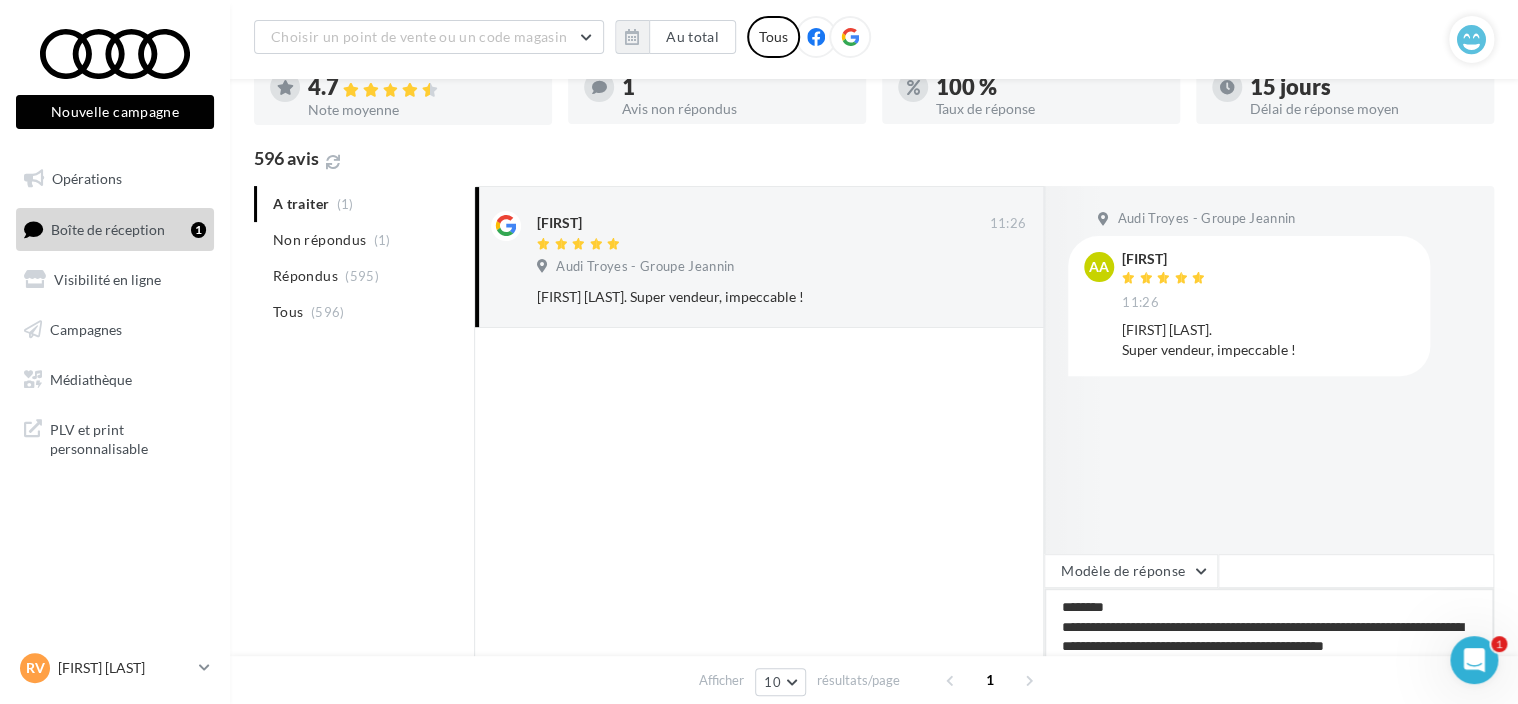 click on "**********" at bounding box center (1269, 650) 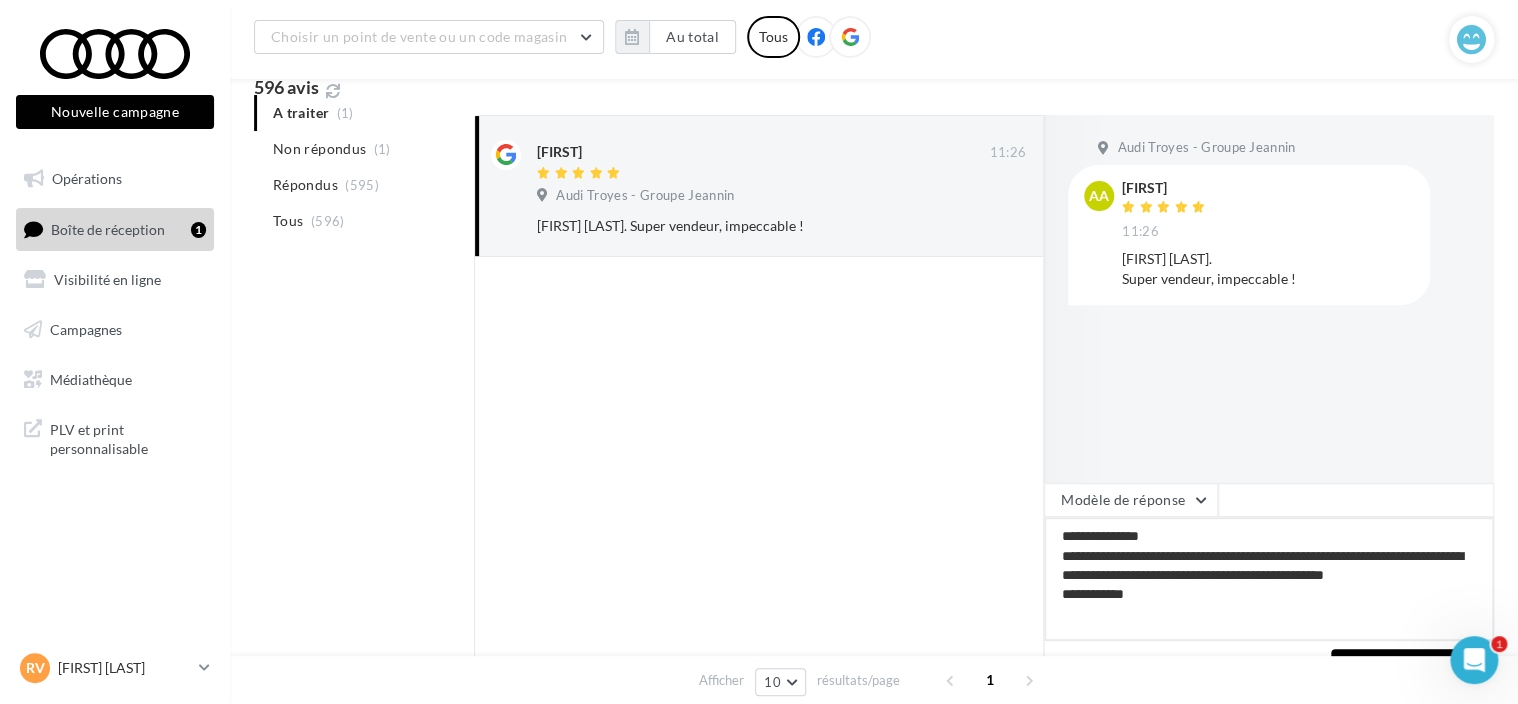 scroll, scrollTop: 241, scrollLeft: 0, axis: vertical 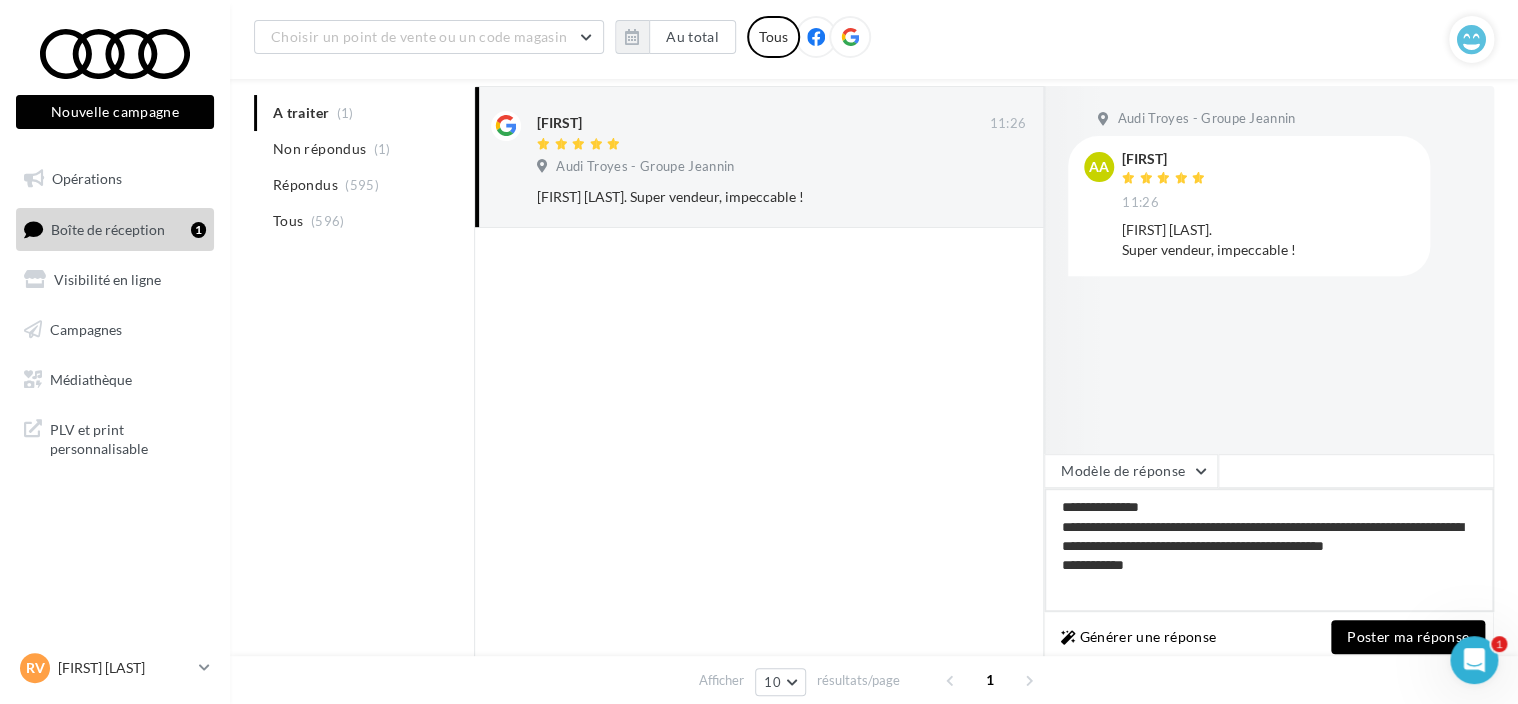 type on "**********" 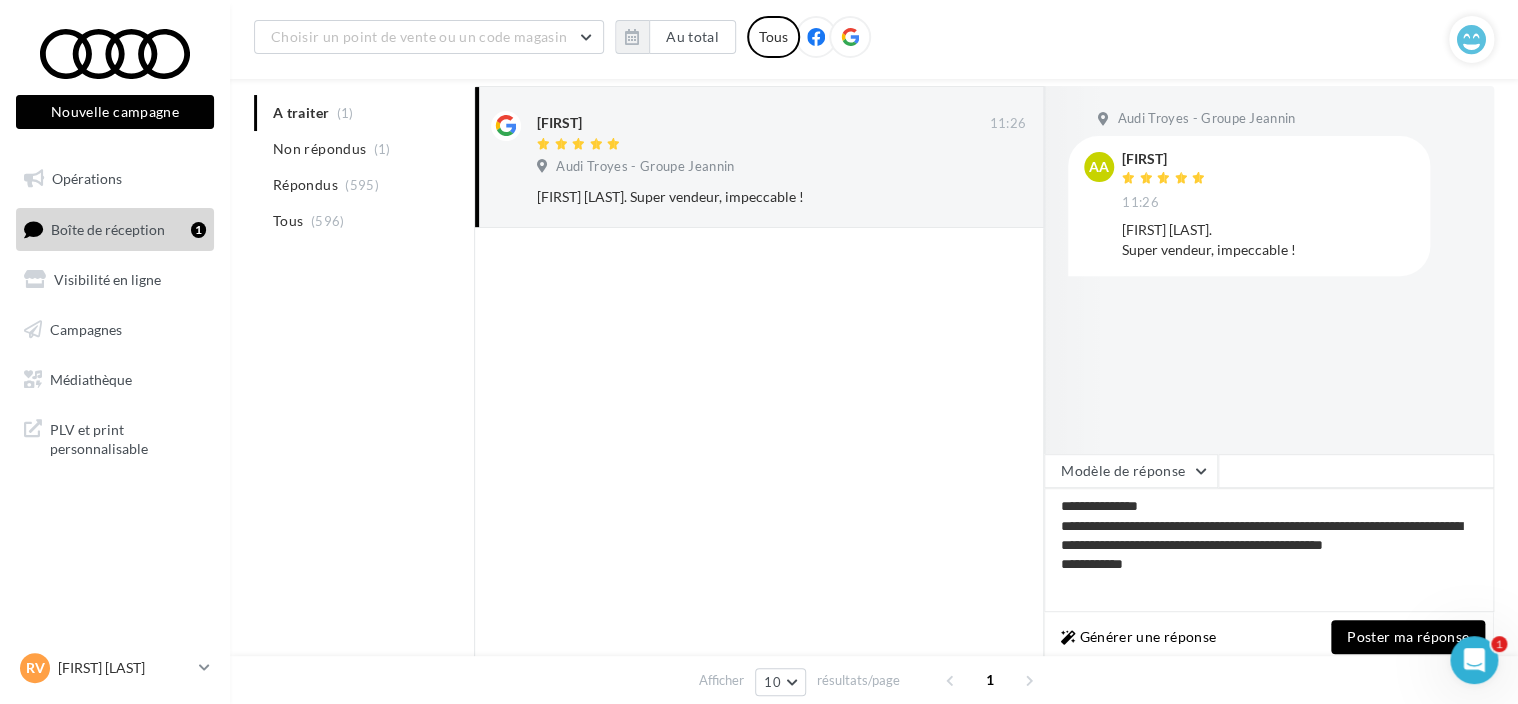 click on "Poster ma réponse" at bounding box center [1408, 637] 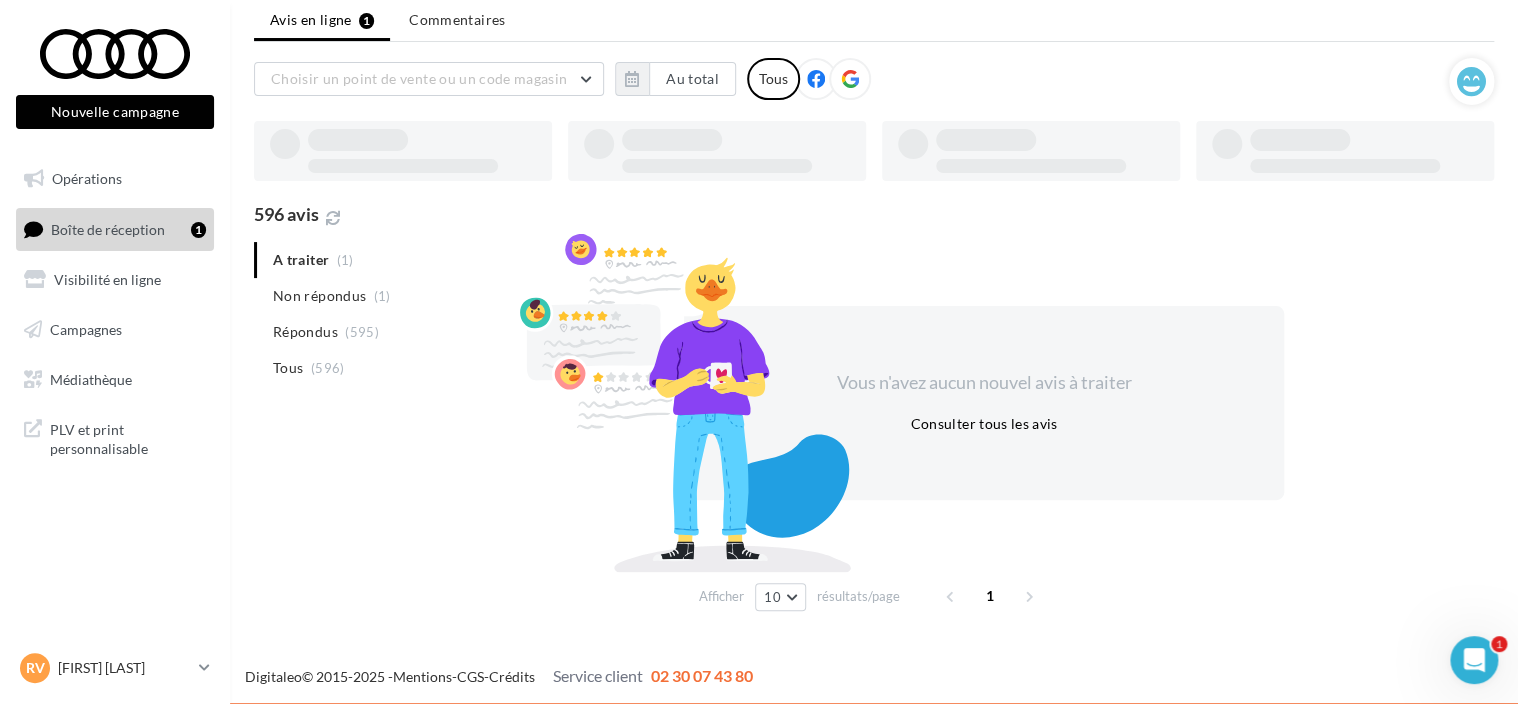 scroll, scrollTop: 32, scrollLeft: 0, axis: vertical 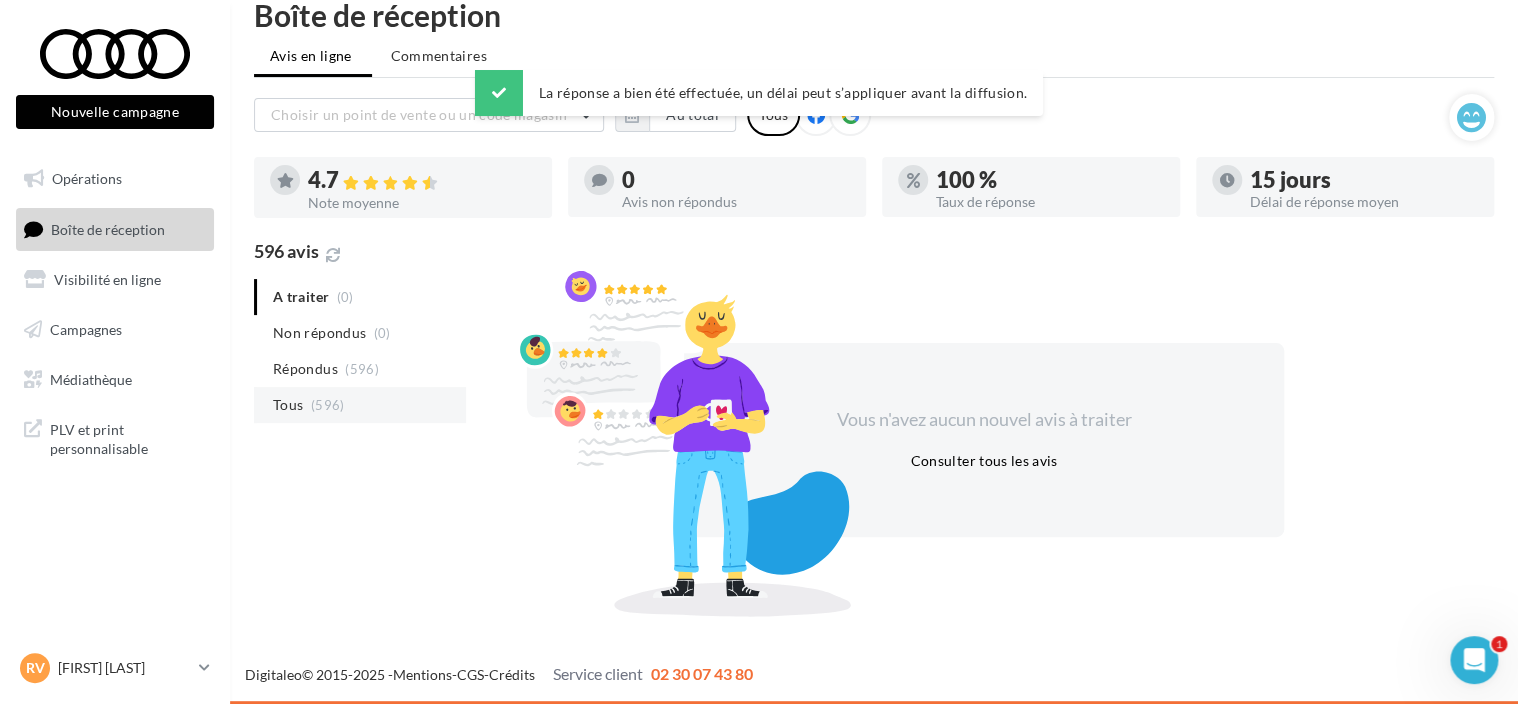 click on "(596)" at bounding box center (382, 333) 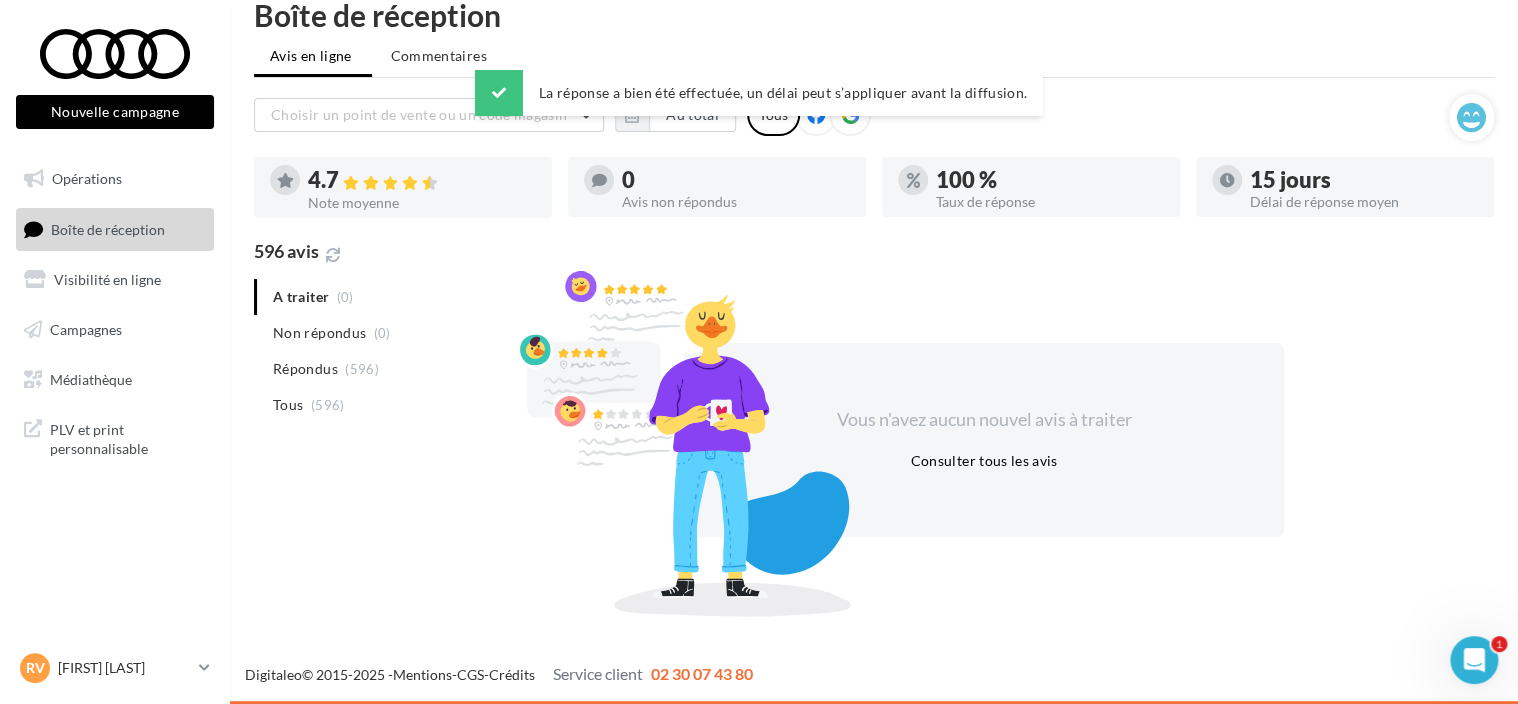 scroll, scrollTop: 84, scrollLeft: 0, axis: vertical 